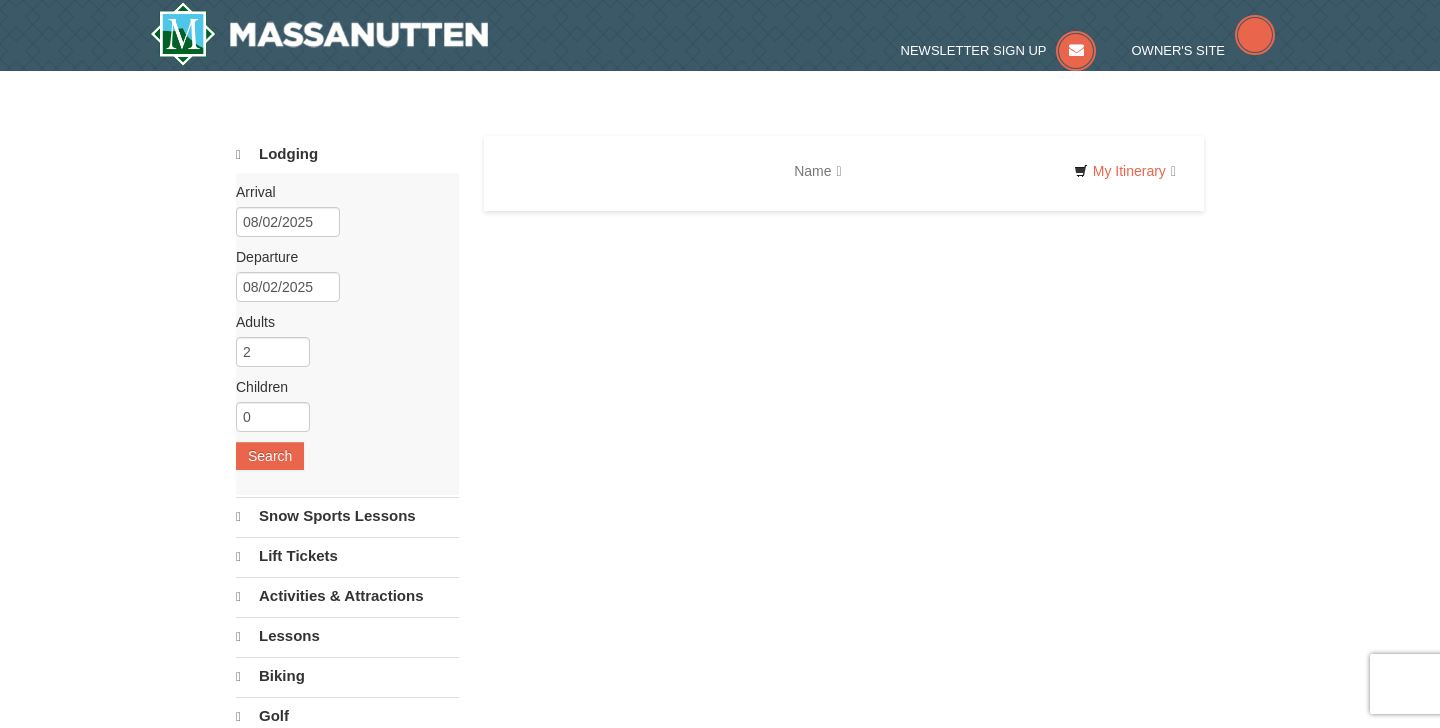 scroll, scrollTop: 0, scrollLeft: 0, axis: both 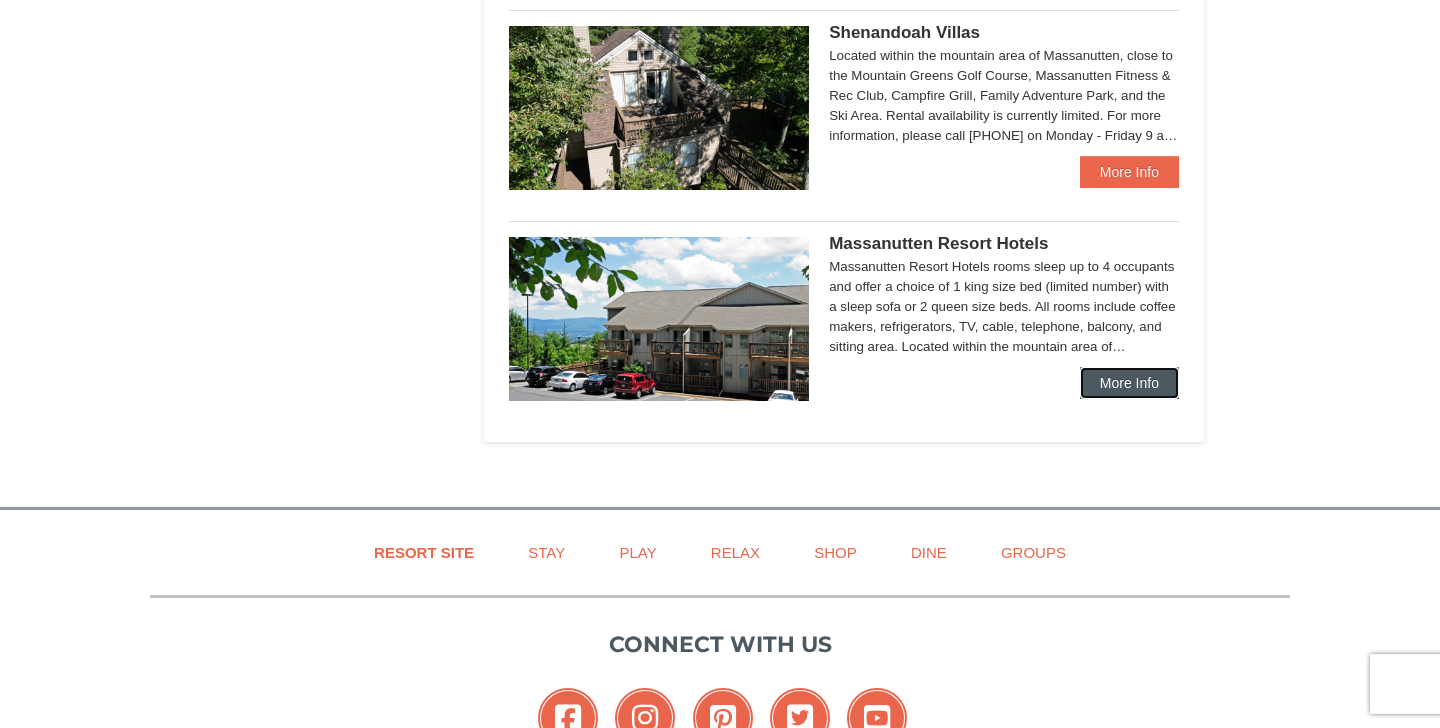 click on "More Info" at bounding box center [1129, 383] 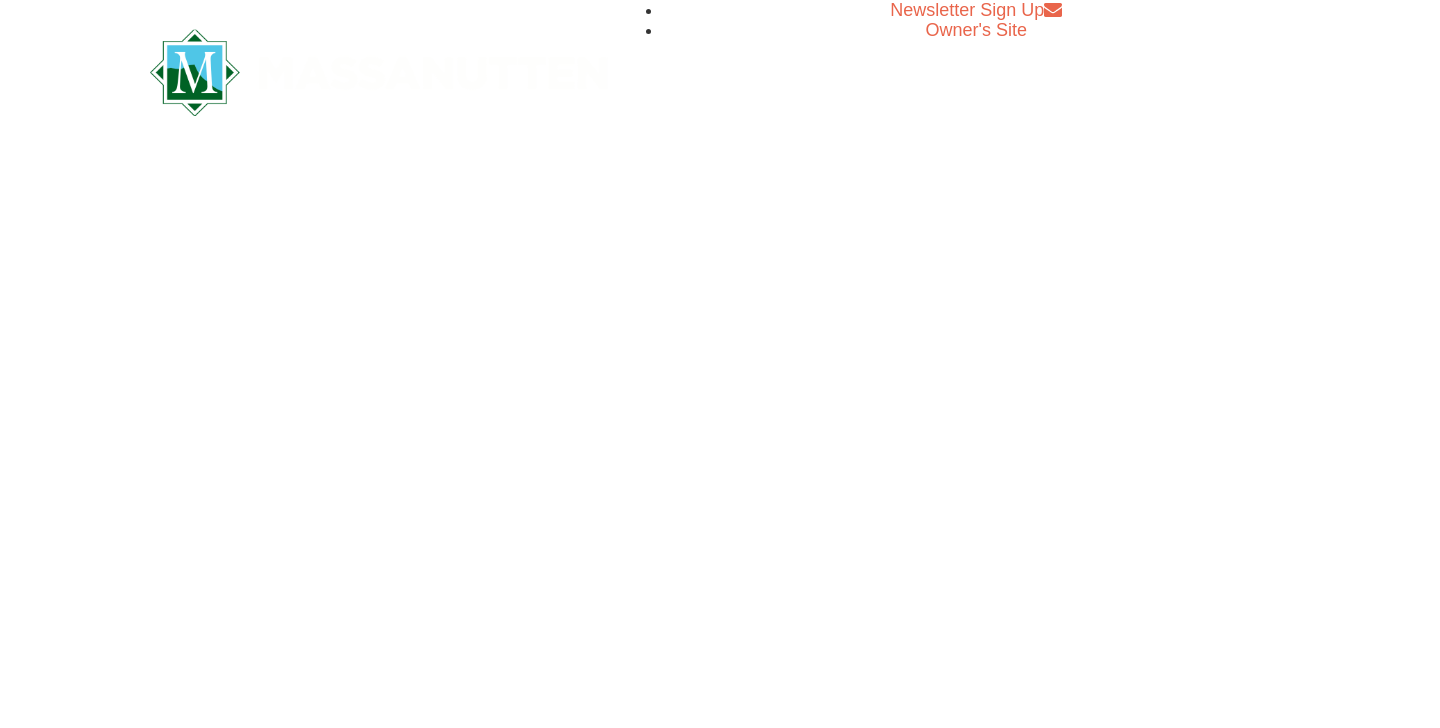 scroll, scrollTop: 0, scrollLeft: 0, axis: both 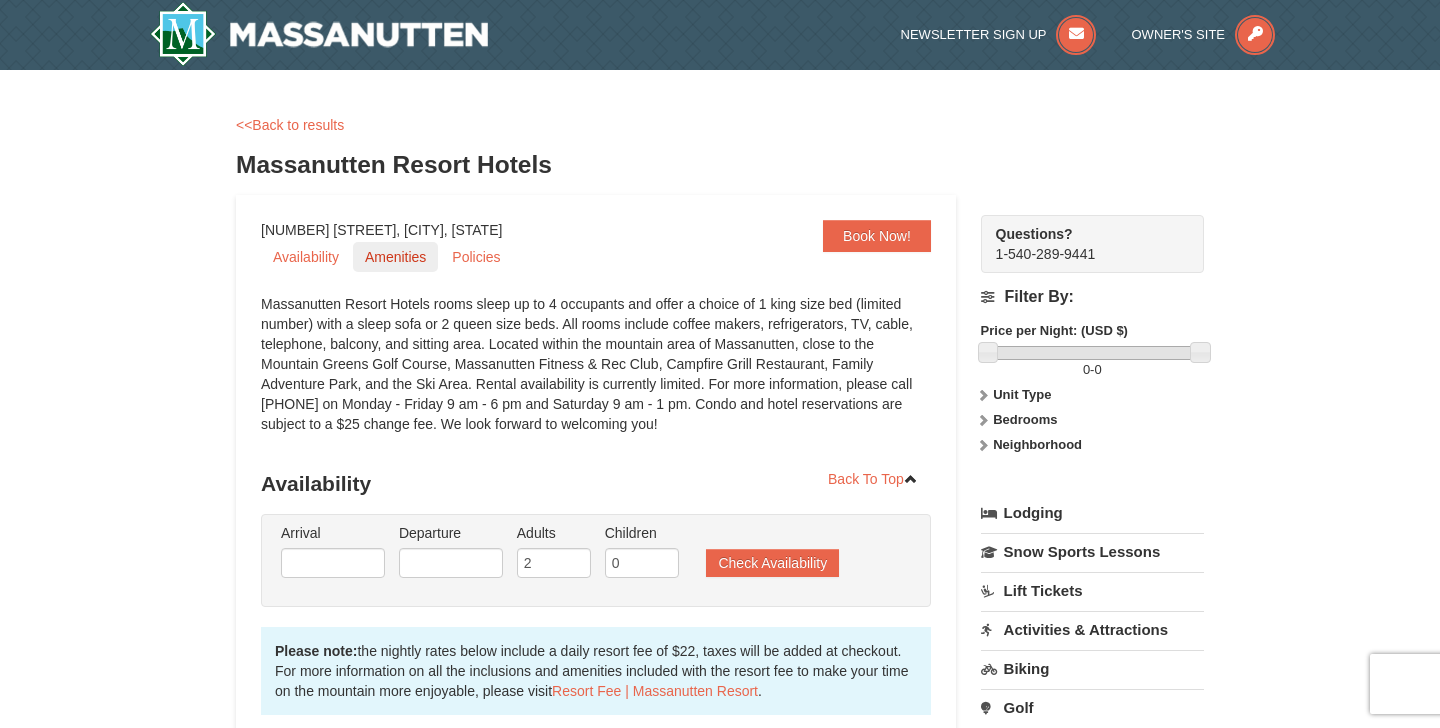 click on "Amenities" at bounding box center (395, 257) 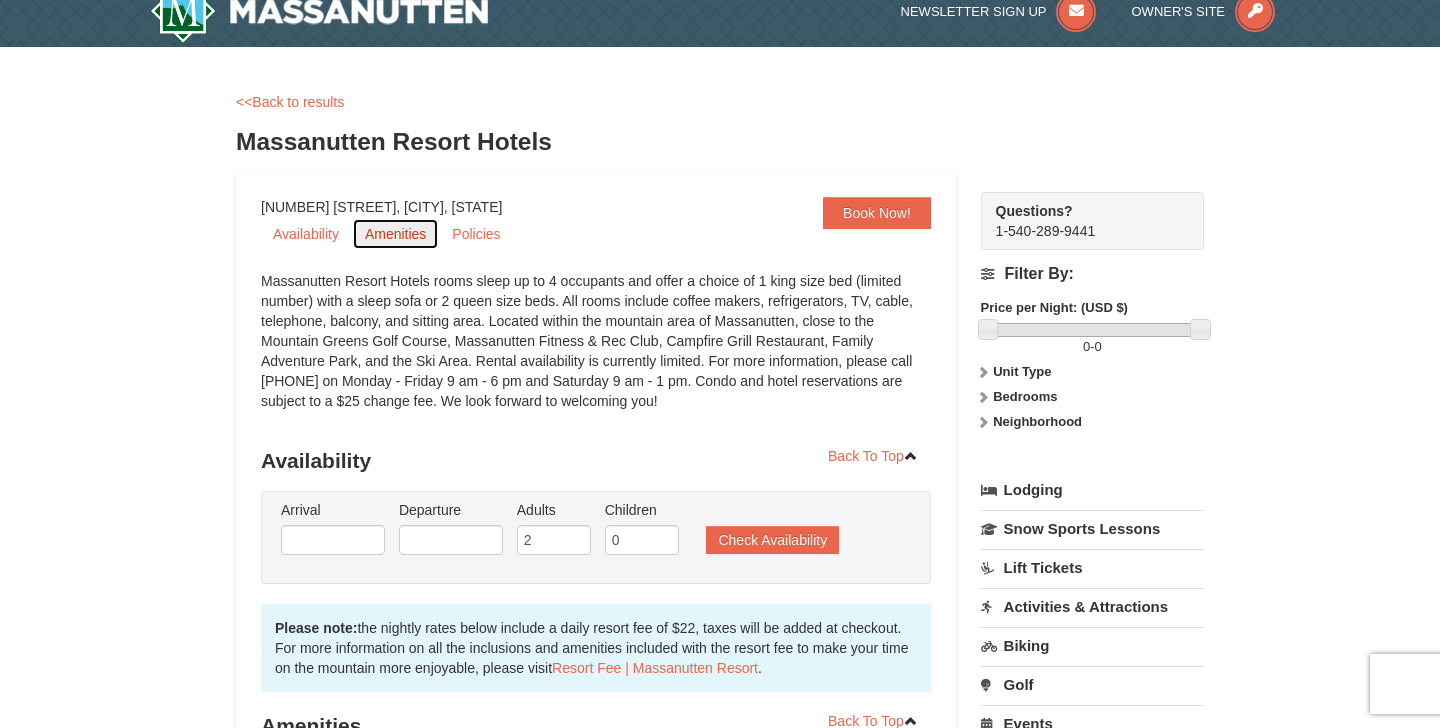 scroll, scrollTop: 0, scrollLeft: 0, axis: both 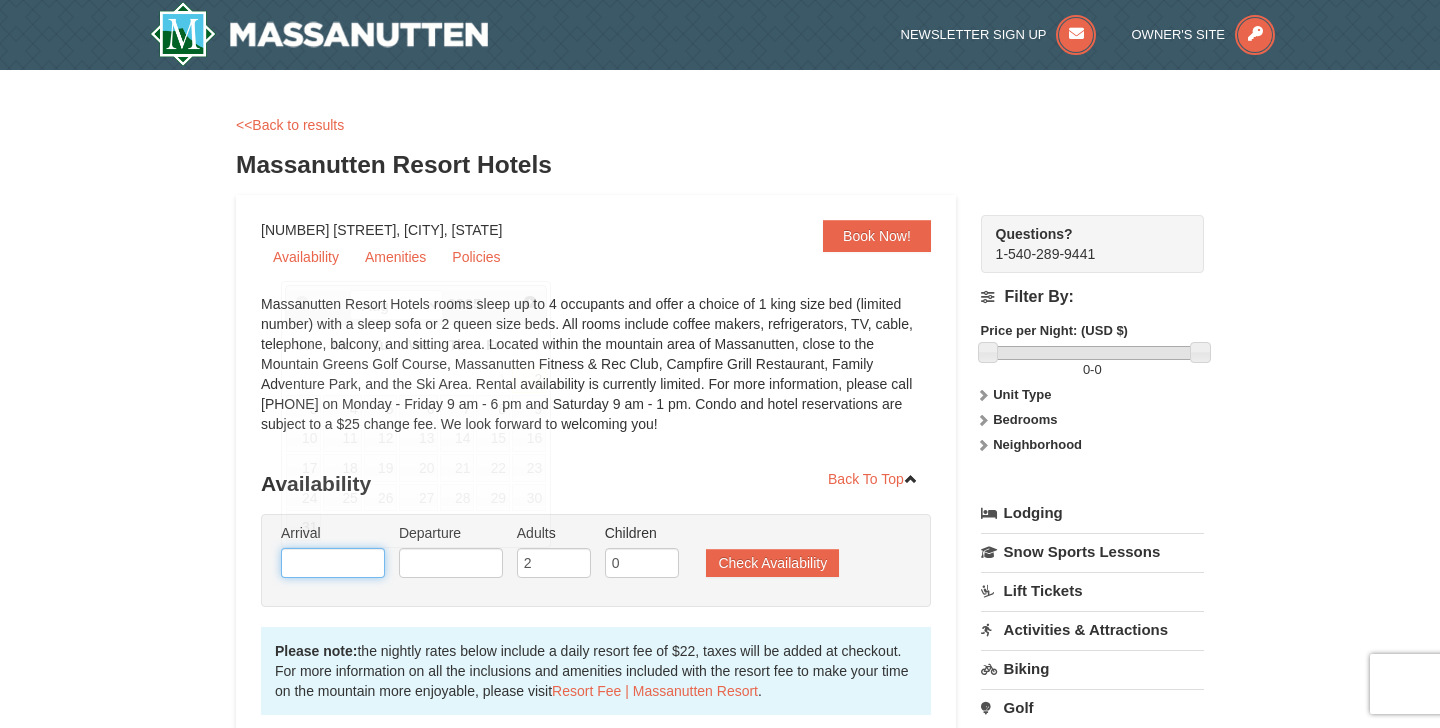 click at bounding box center (333, 563) 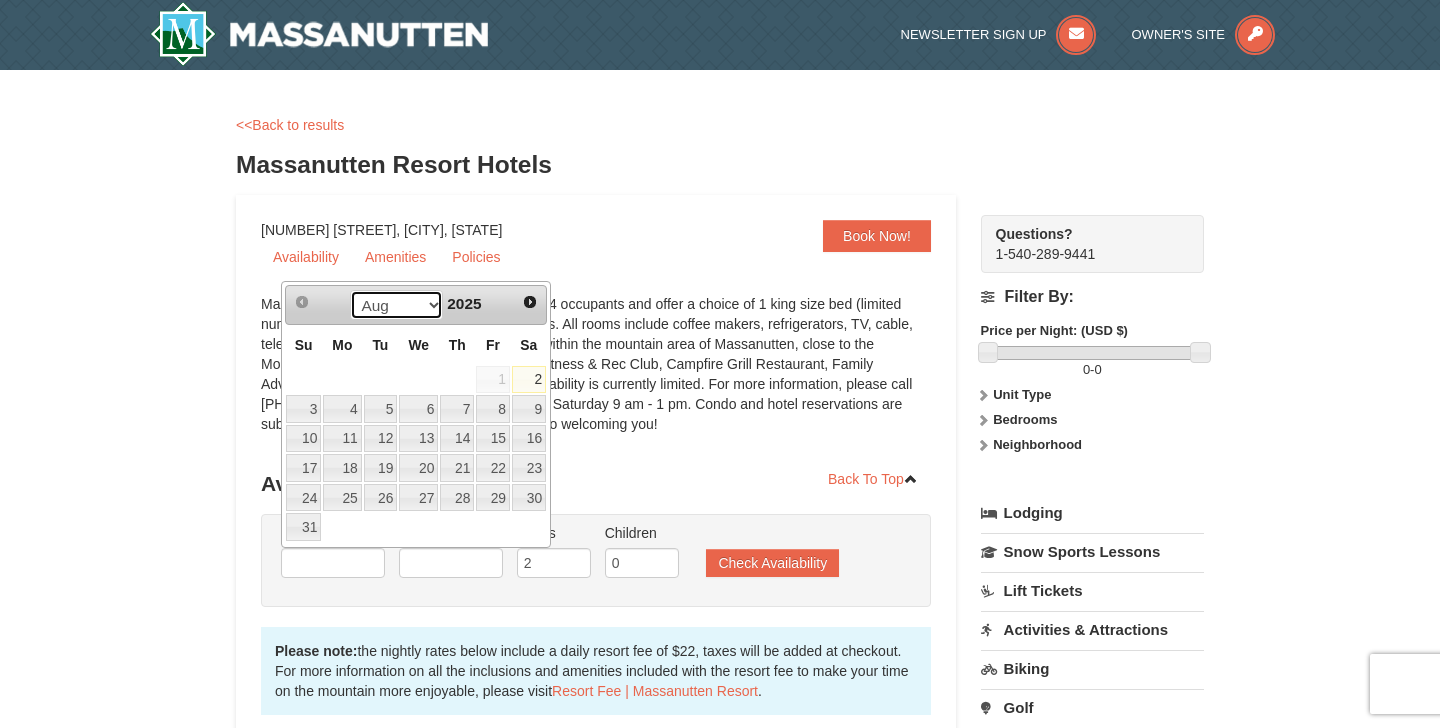 click on "Aug Sep Oct Nov Dec" at bounding box center [396, 305] 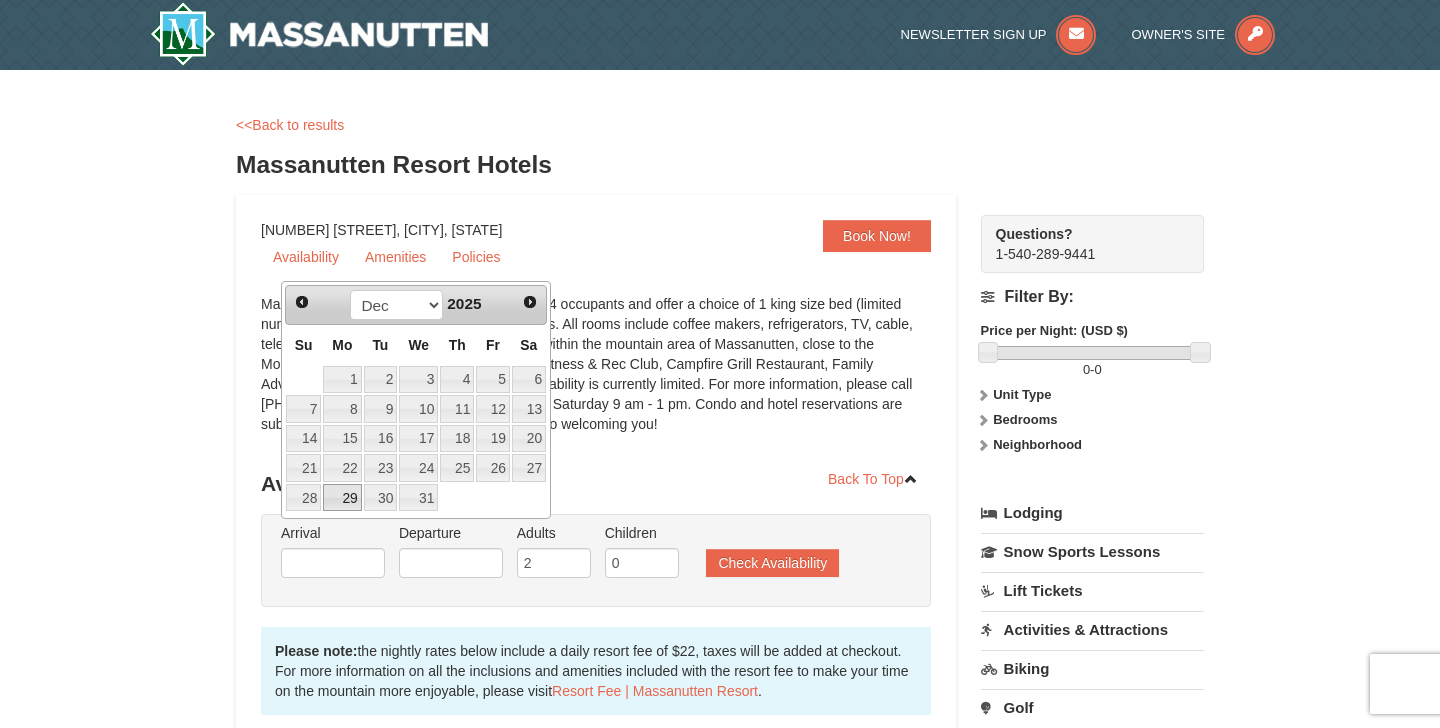 click on "29" at bounding box center [342, 498] 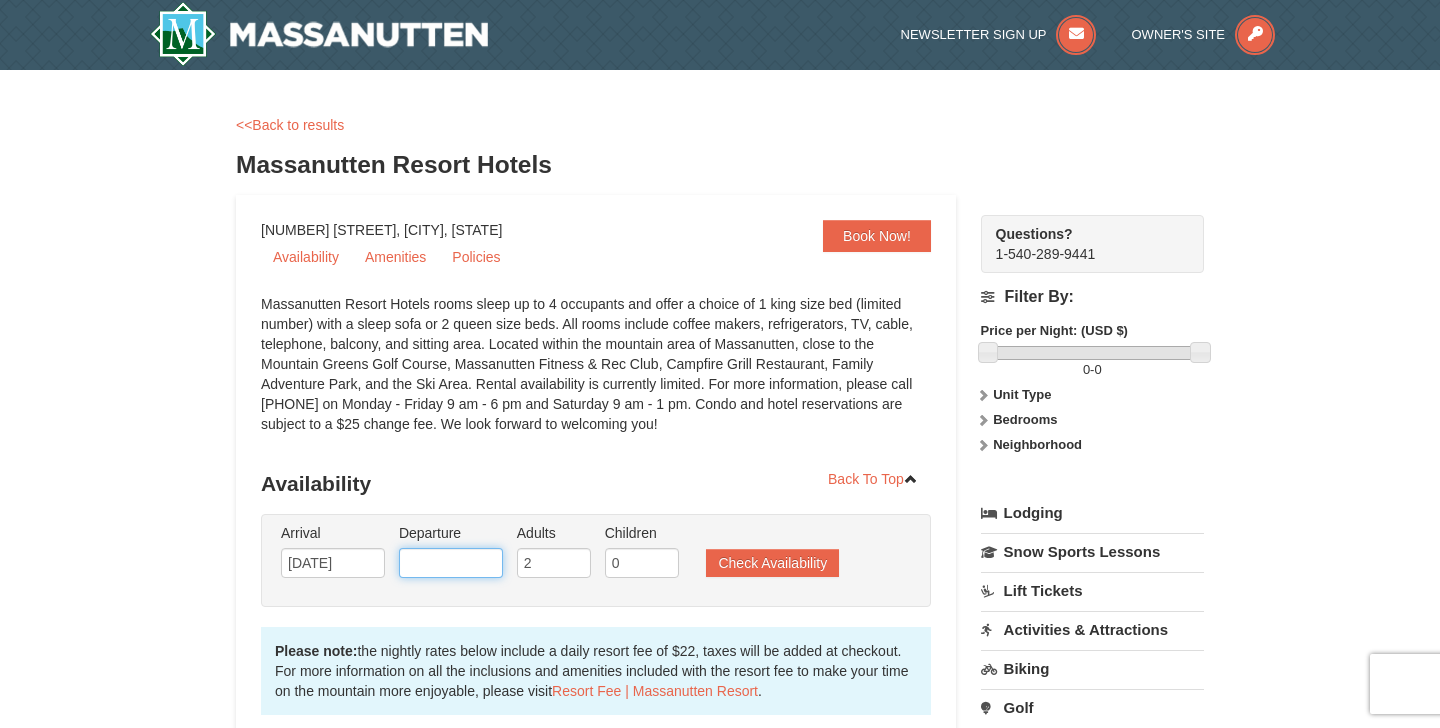 click at bounding box center (451, 563) 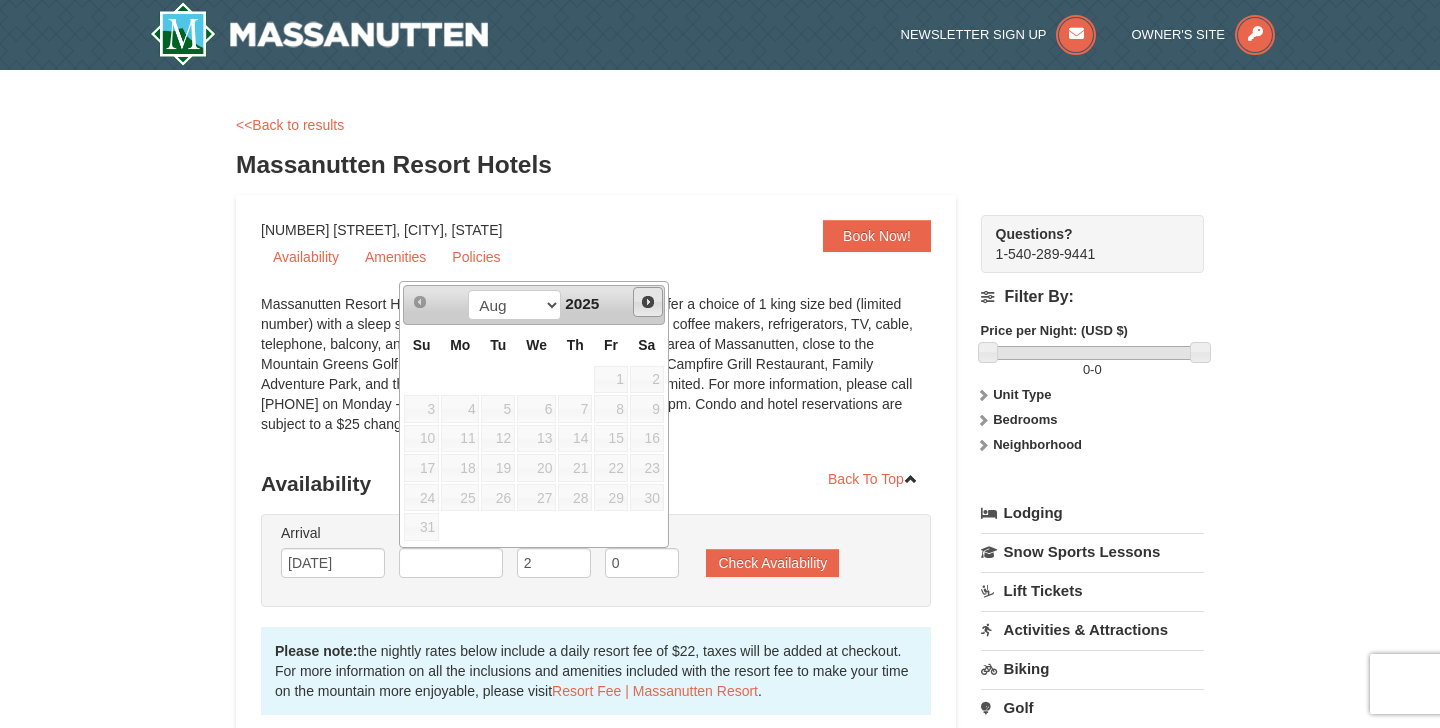 click on "Next" at bounding box center [648, 302] 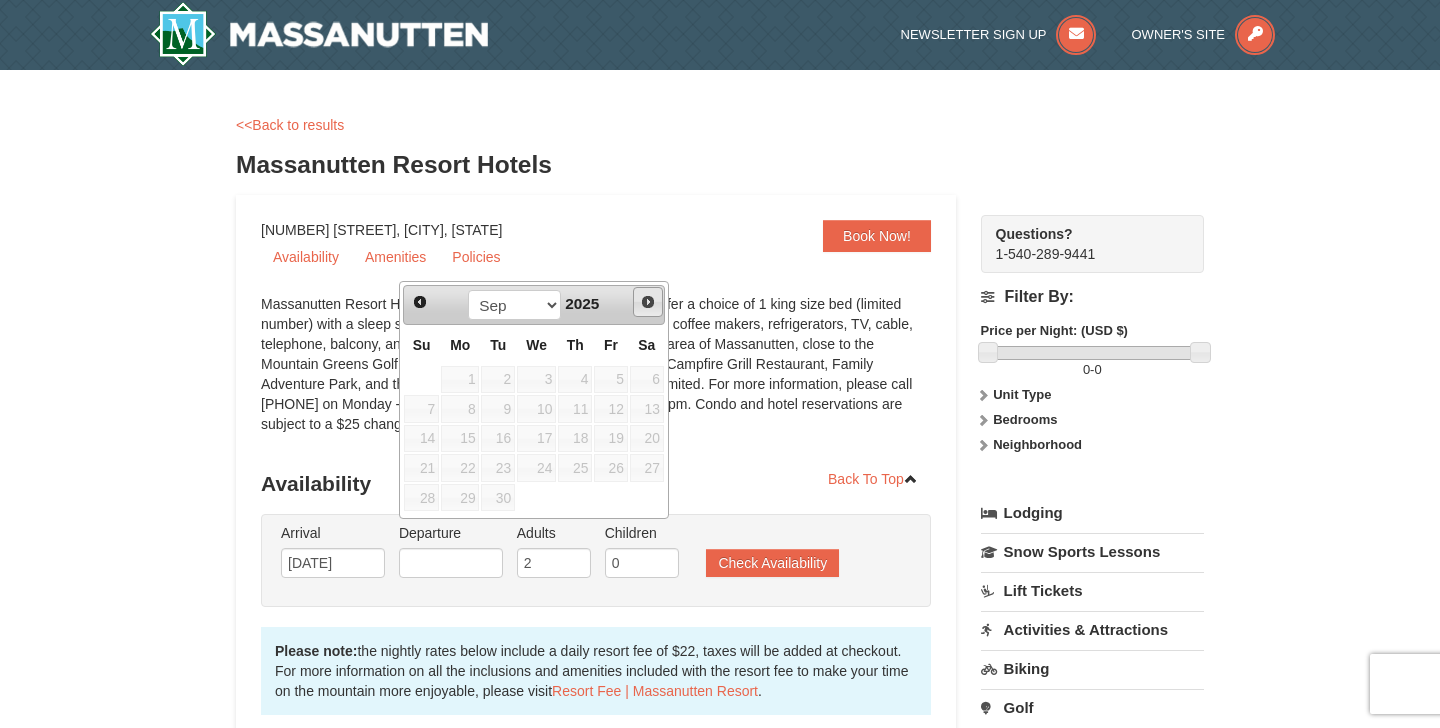 click on "Next" at bounding box center (648, 302) 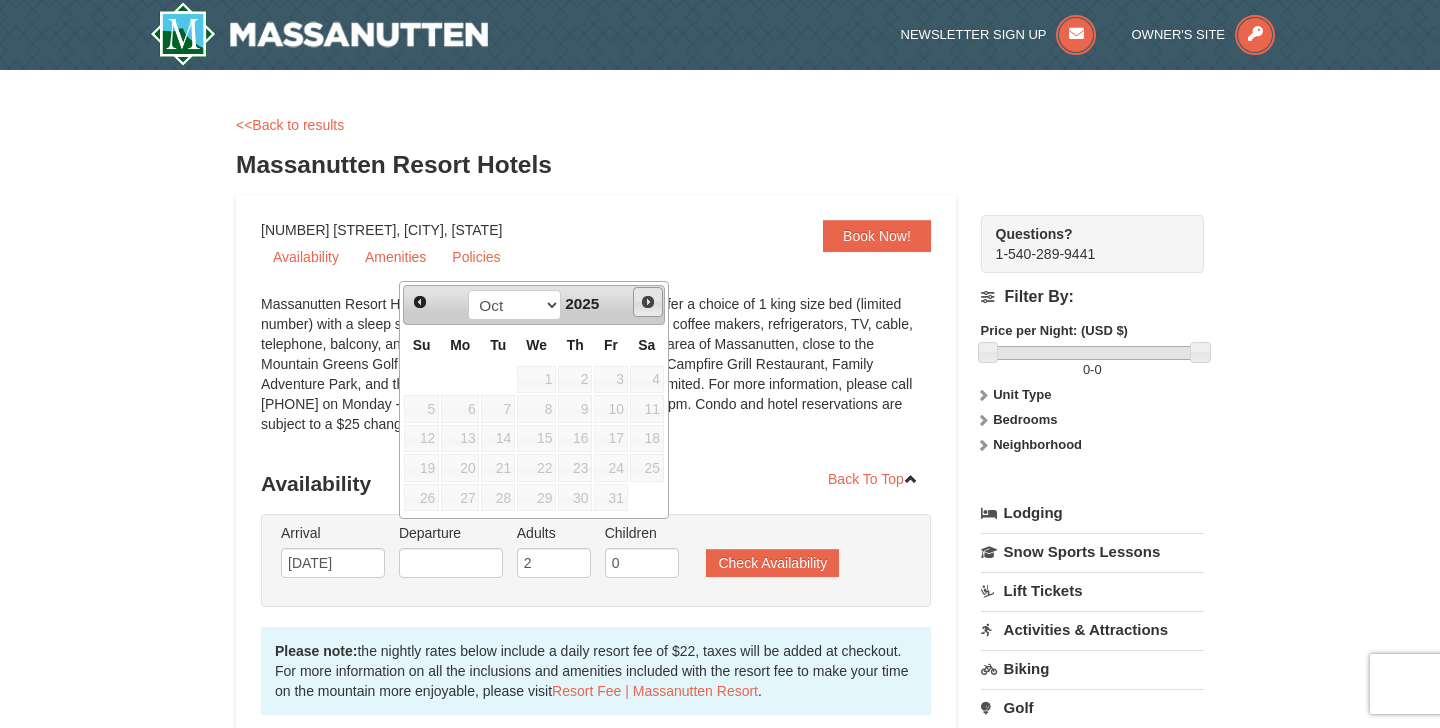 click on "Next" at bounding box center (648, 302) 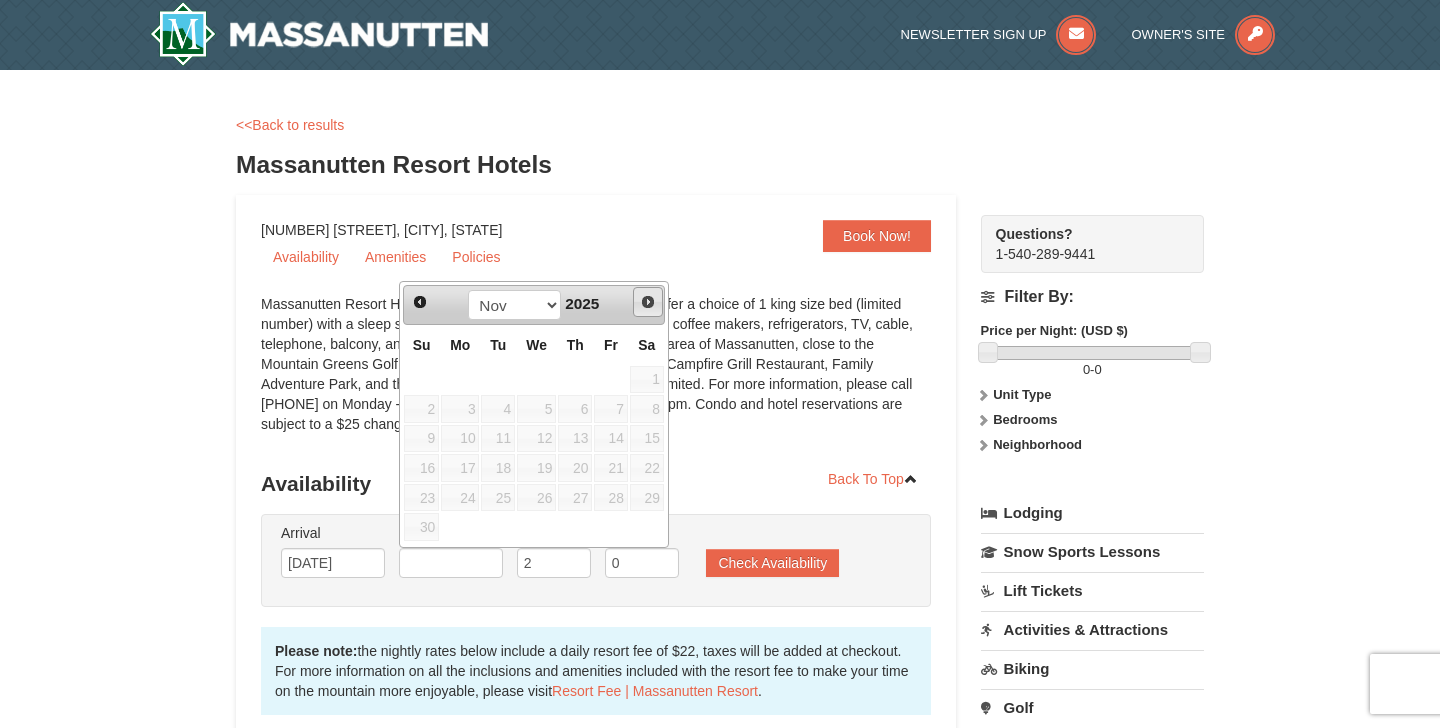 click on "Next" at bounding box center [648, 302] 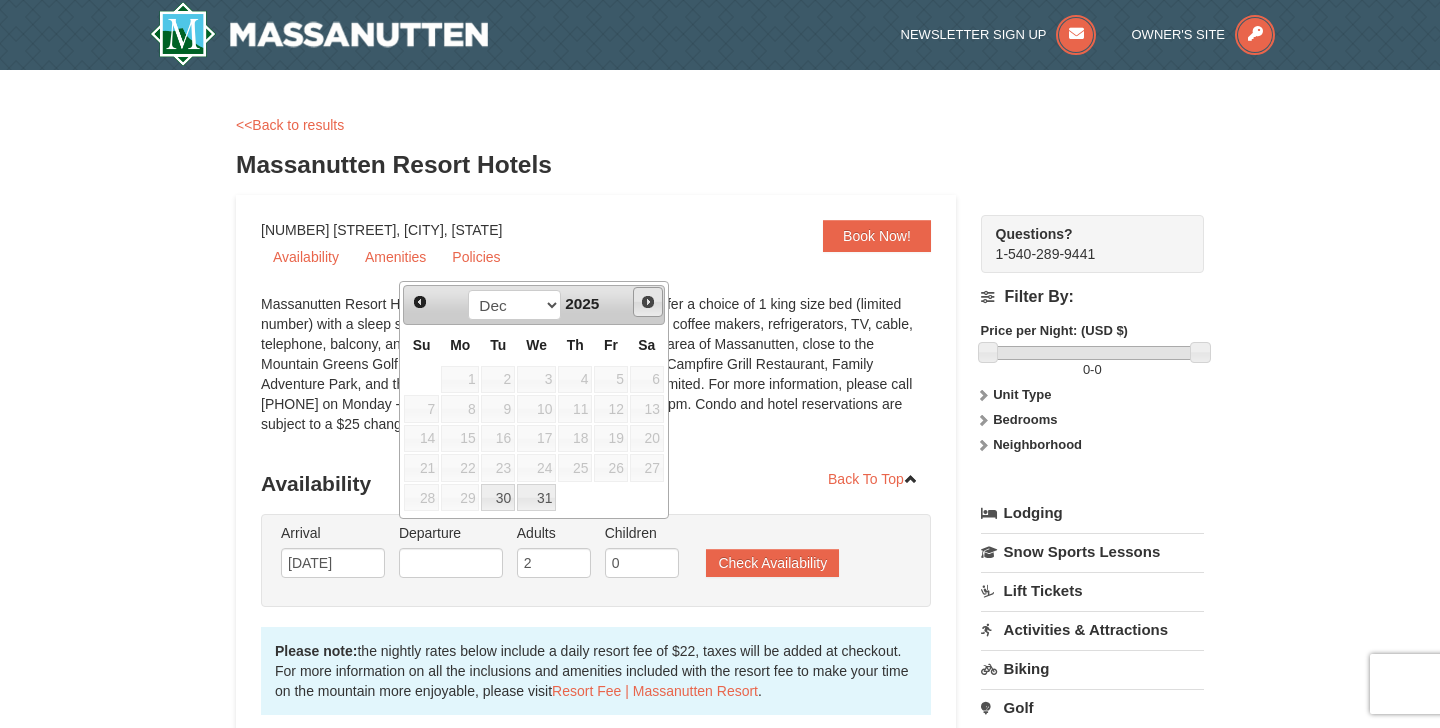 click on "Next" at bounding box center [648, 302] 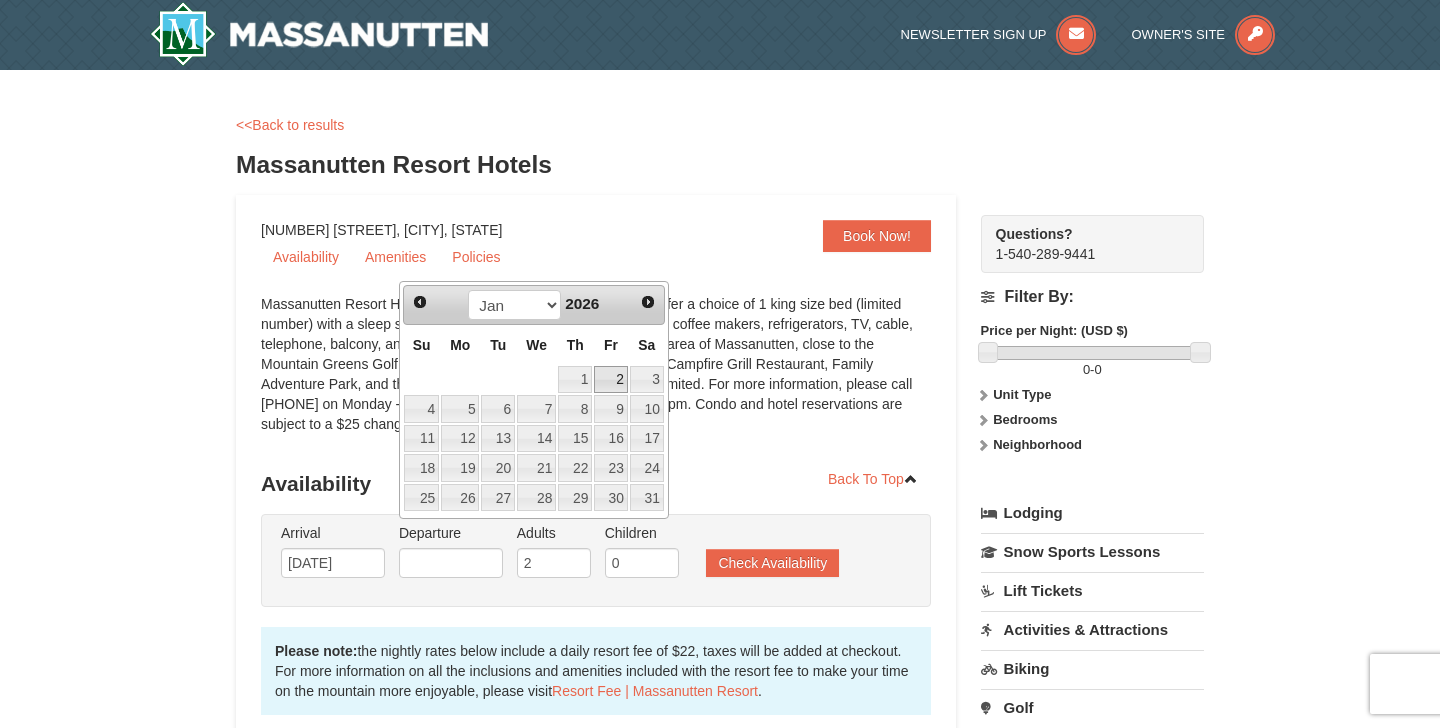 click on "2" at bounding box center [611, 380] 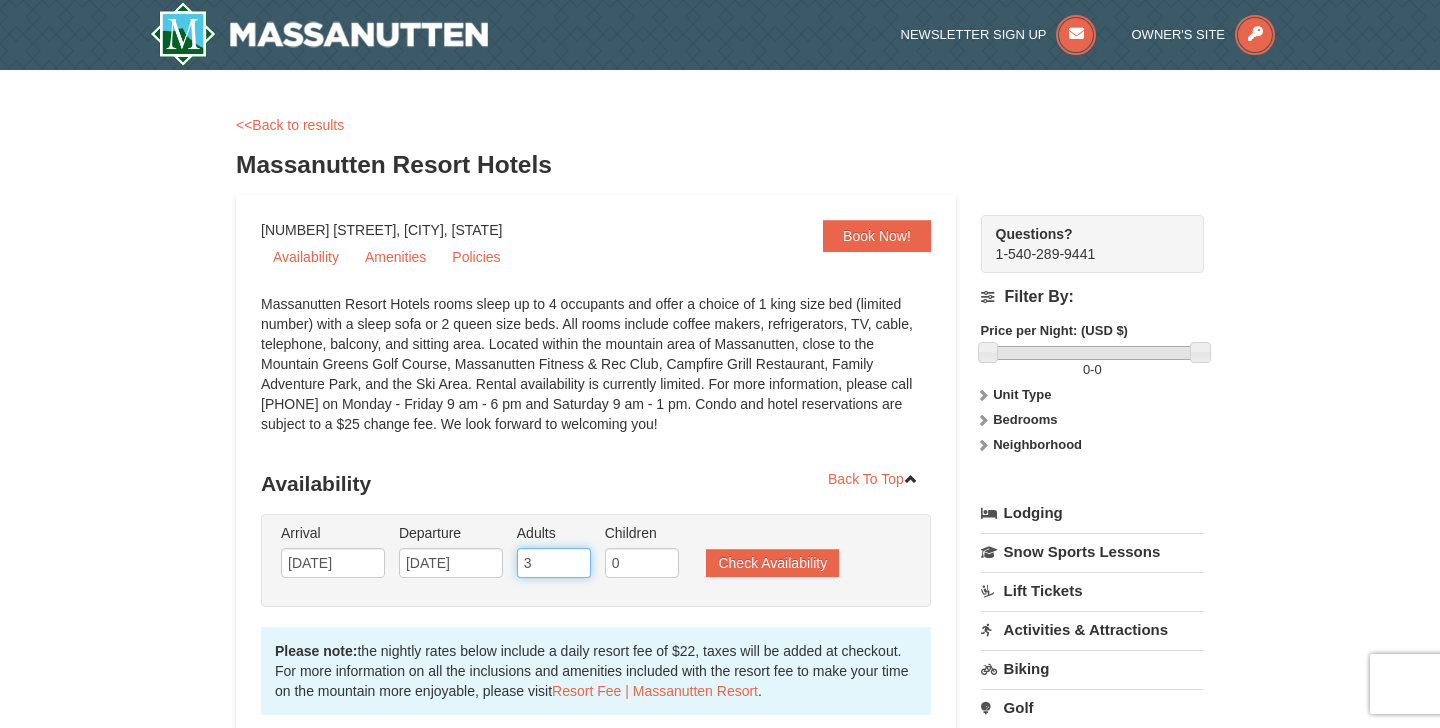click on "3" at bounding box center [554, 563] 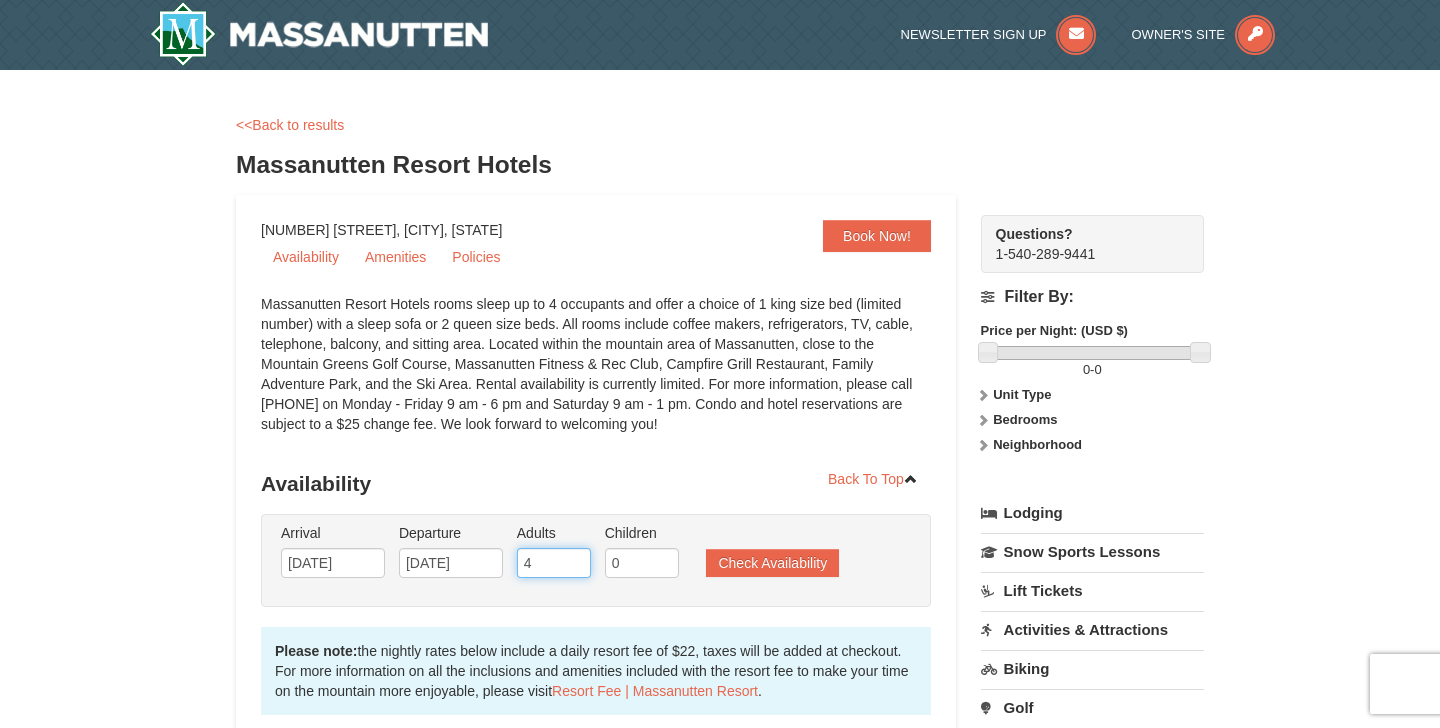click on "4" at bounding box center (554, 563) 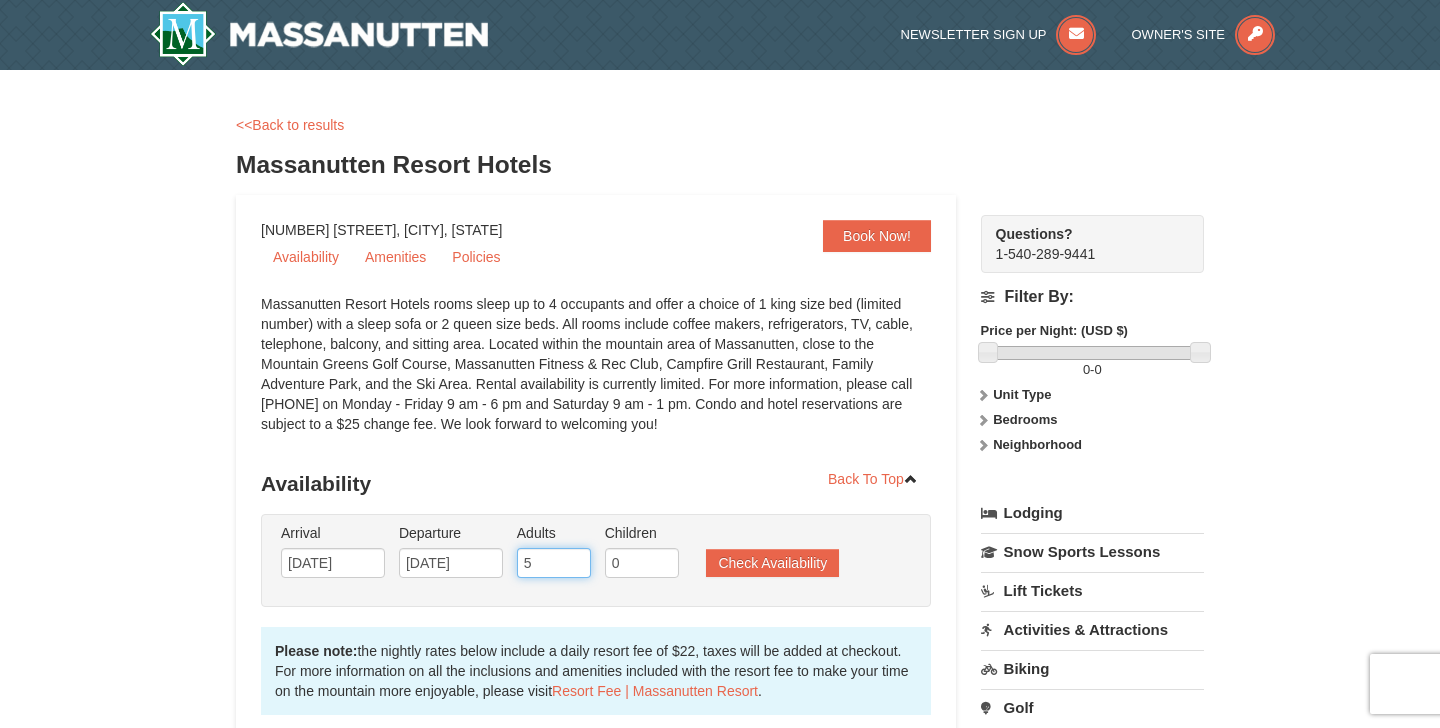 click on "5" at bounding box center [554, 563] 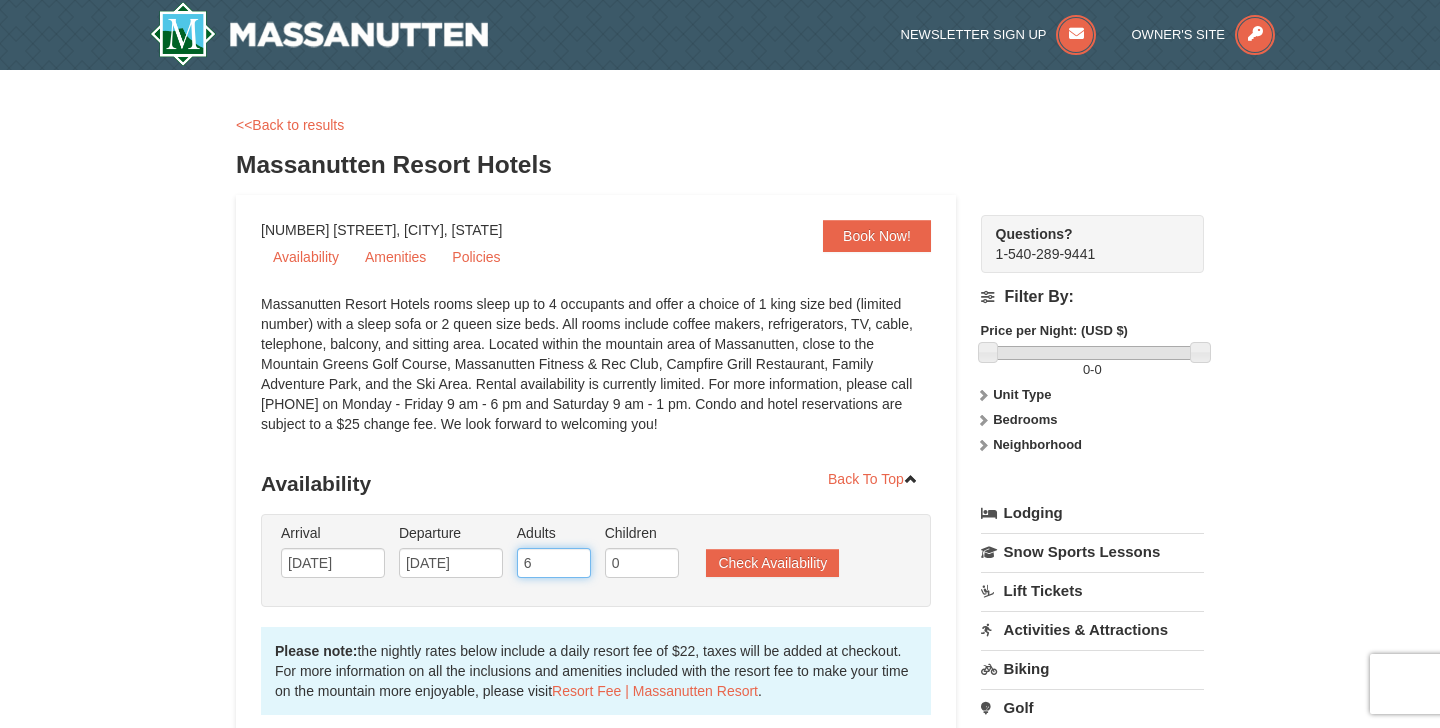 type on "6" 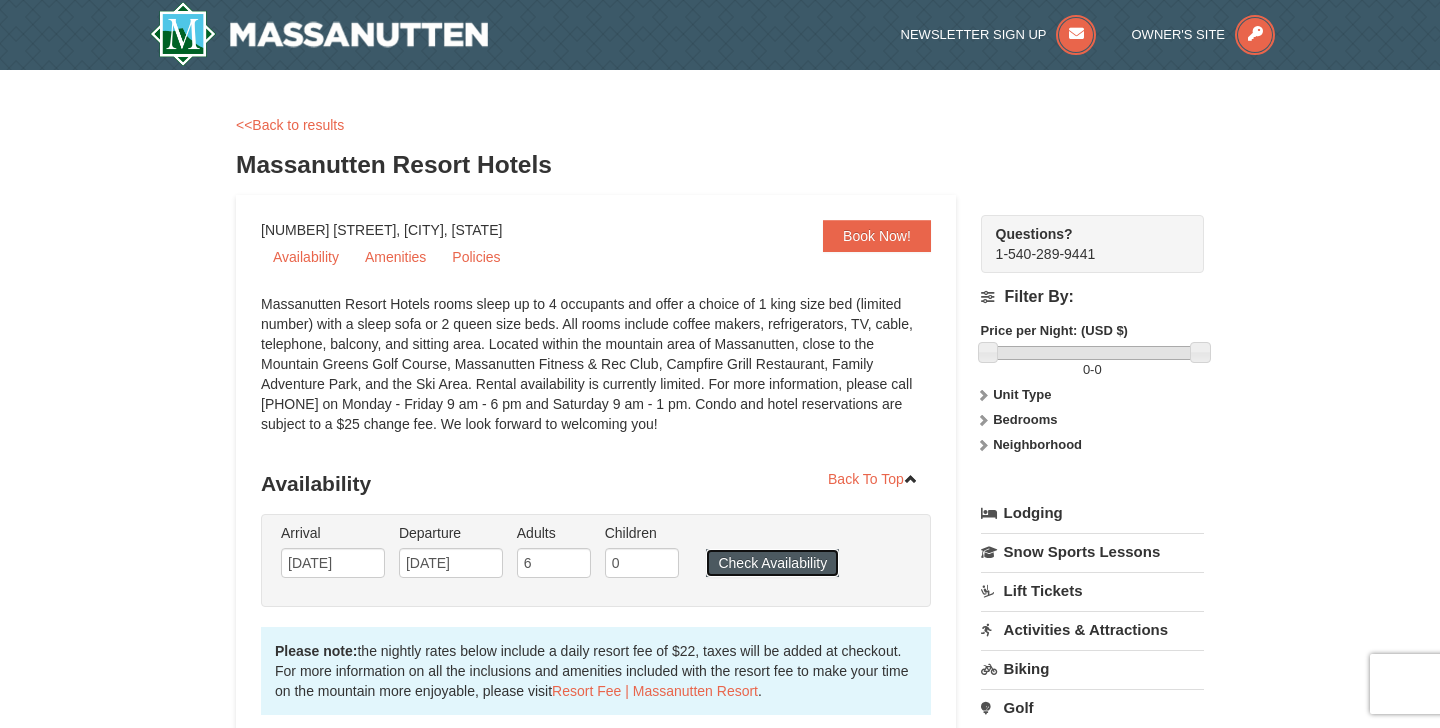 click on "Check Availability" at bounding box center [772, 563] 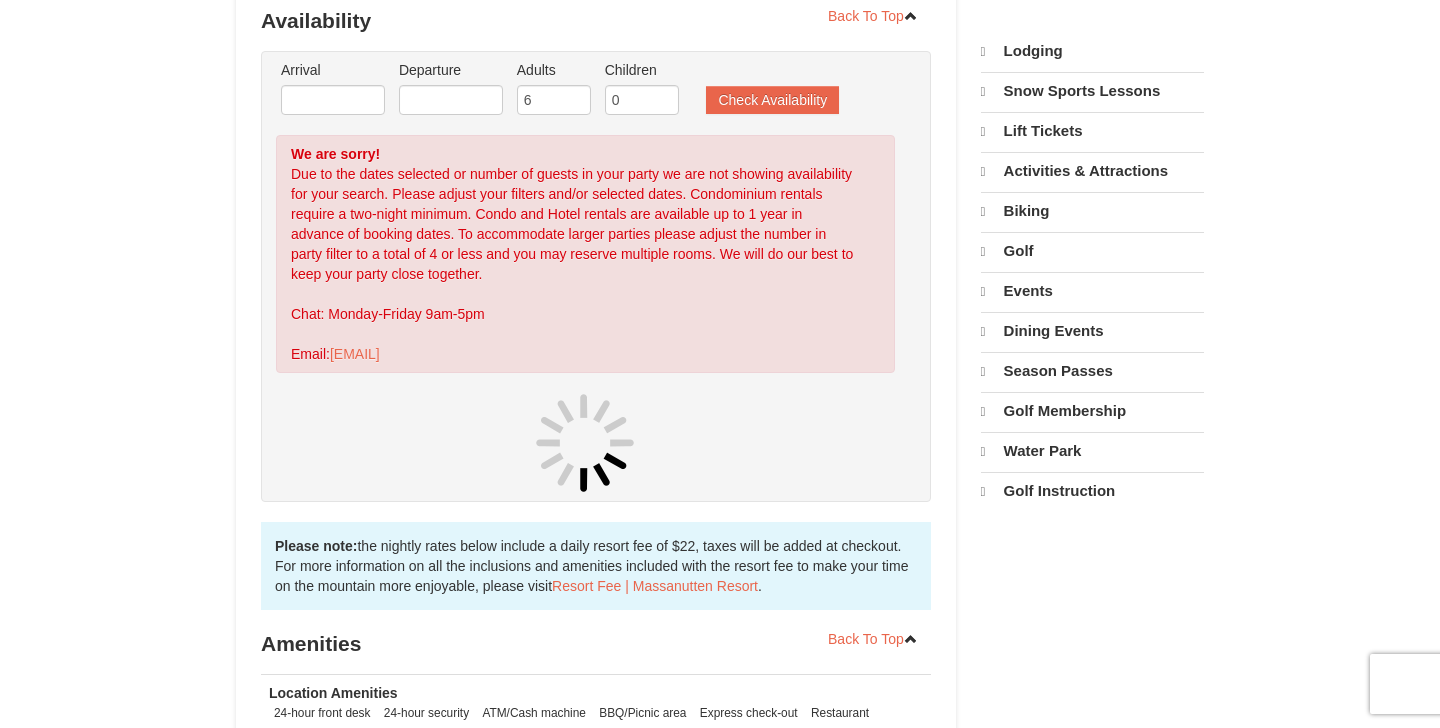 scroll, scrollTop: 444, scrollLeft: 0, axis: vertical 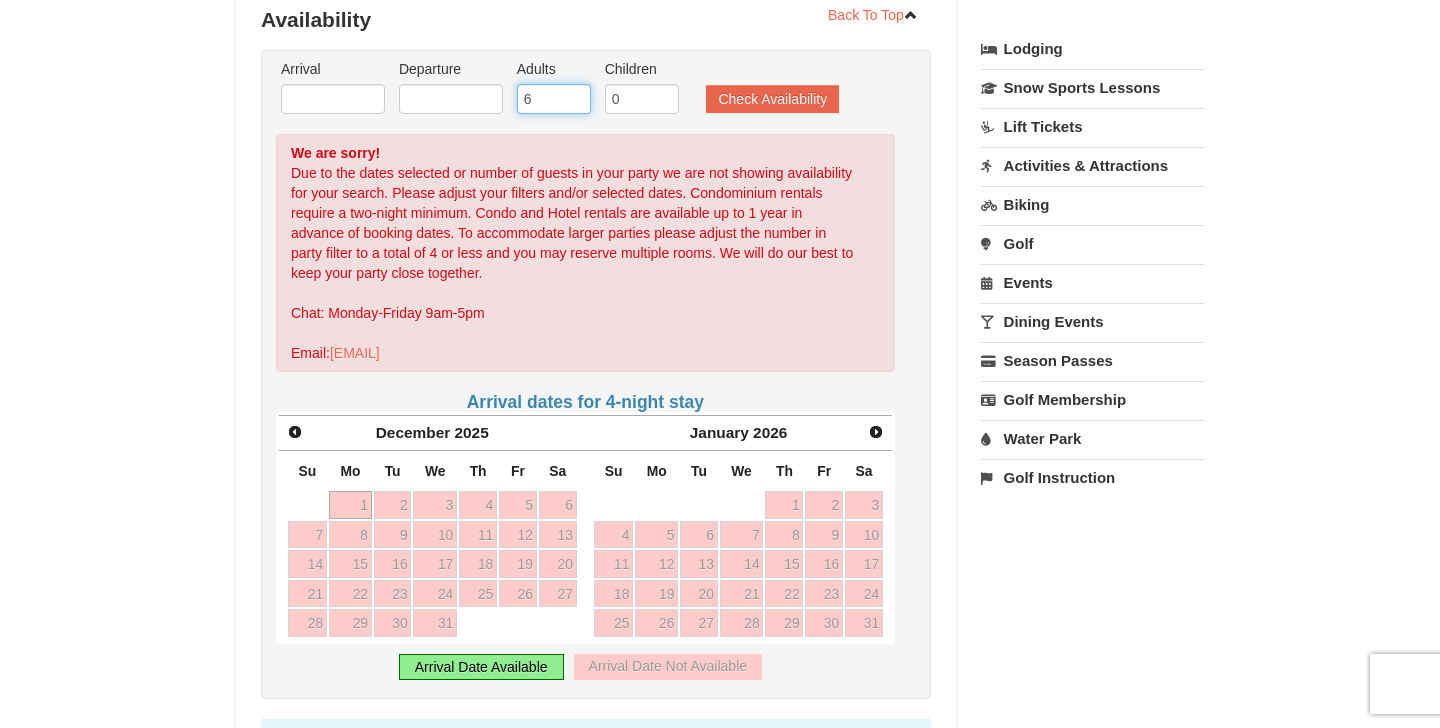 click on "6" at bounding box center [554, 99] 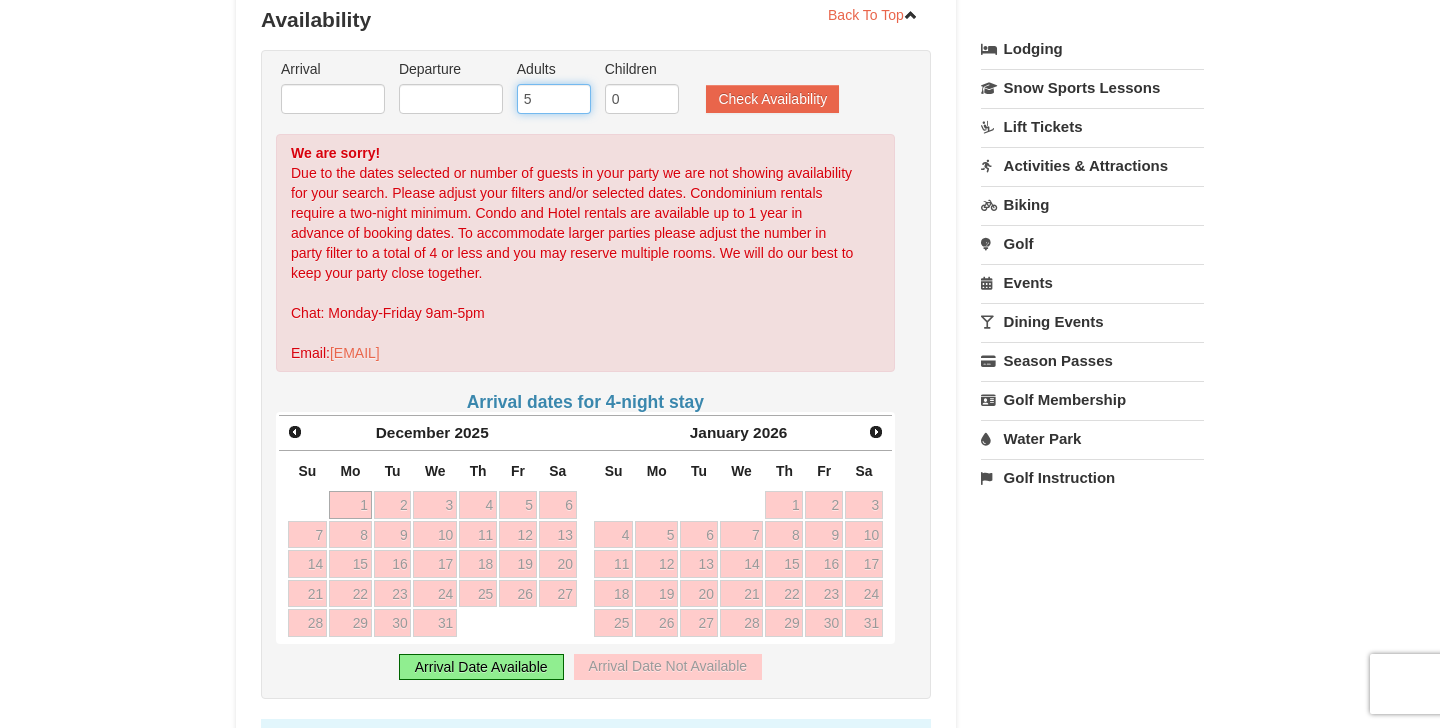 click on "5" at bounding box center [554, 99] 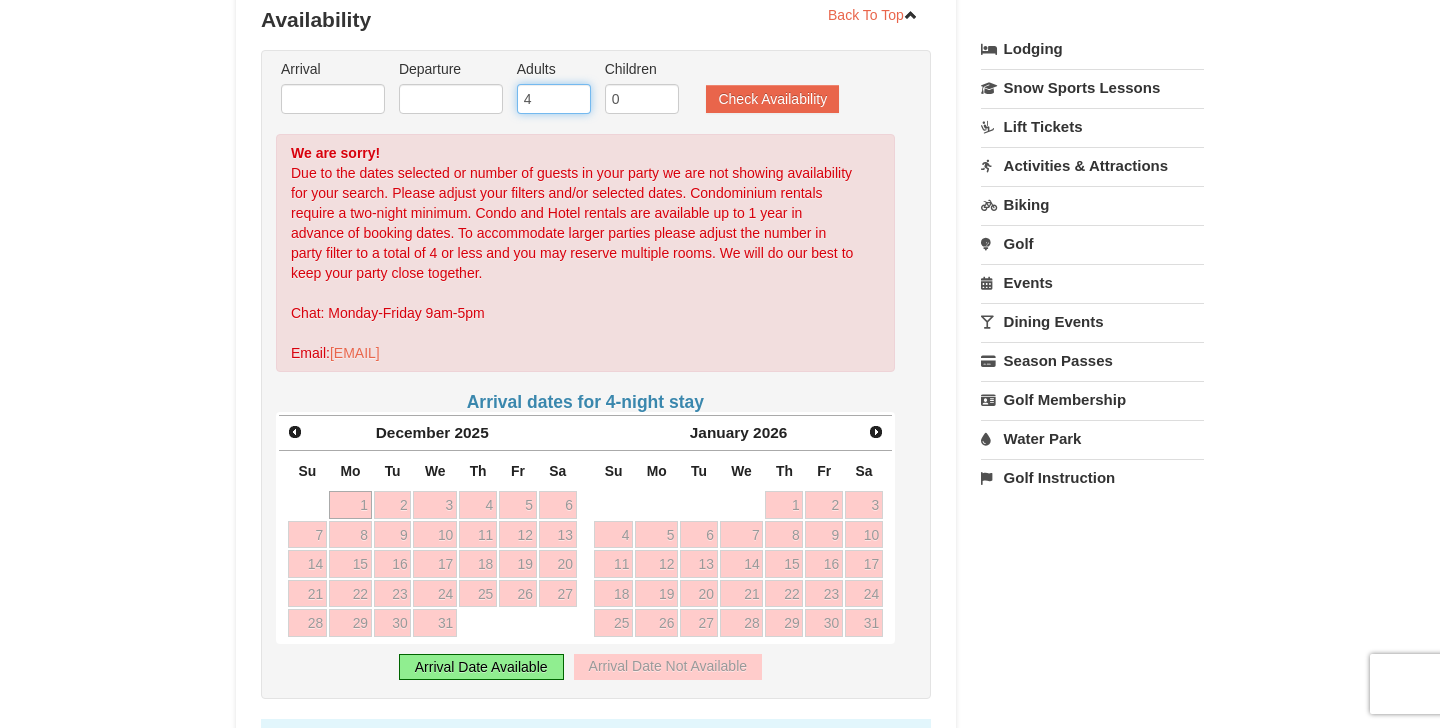 type on "4" 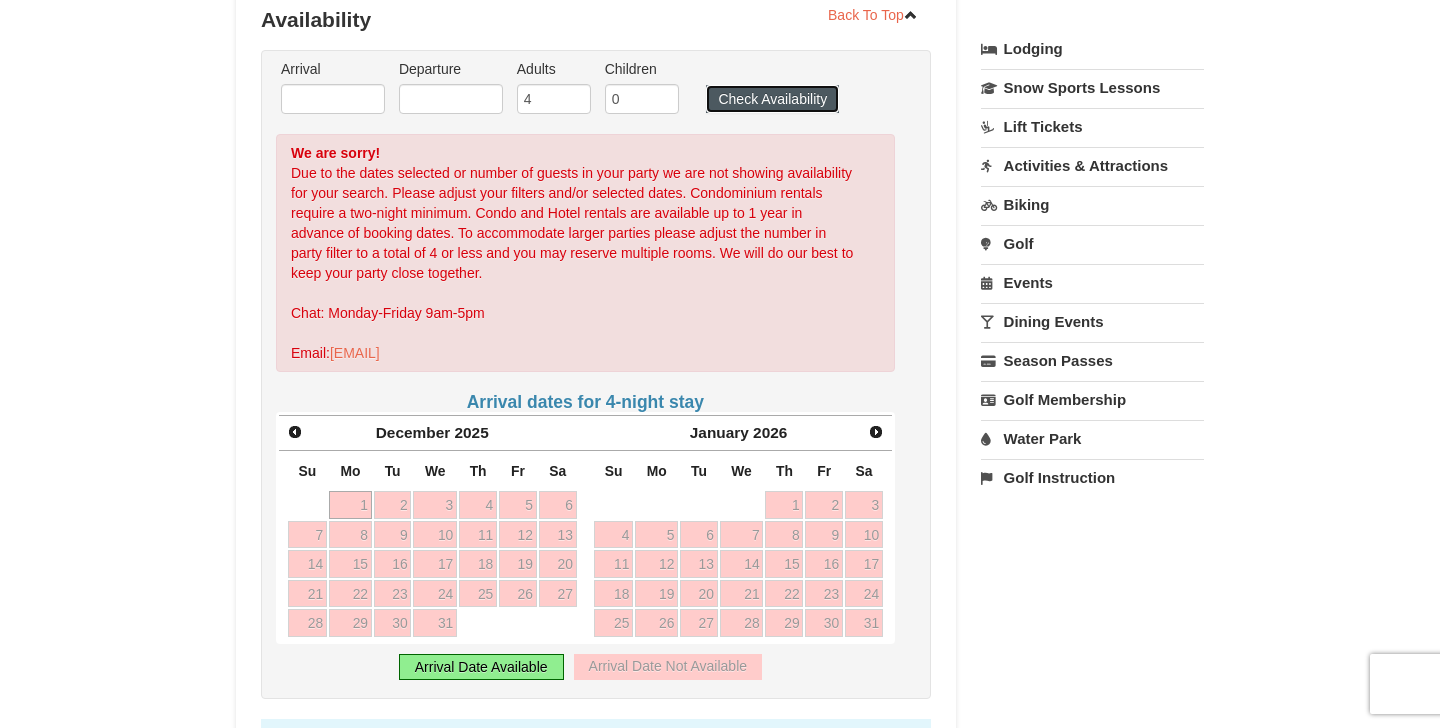click on "Check Availability" at bounding box center (772, 99) 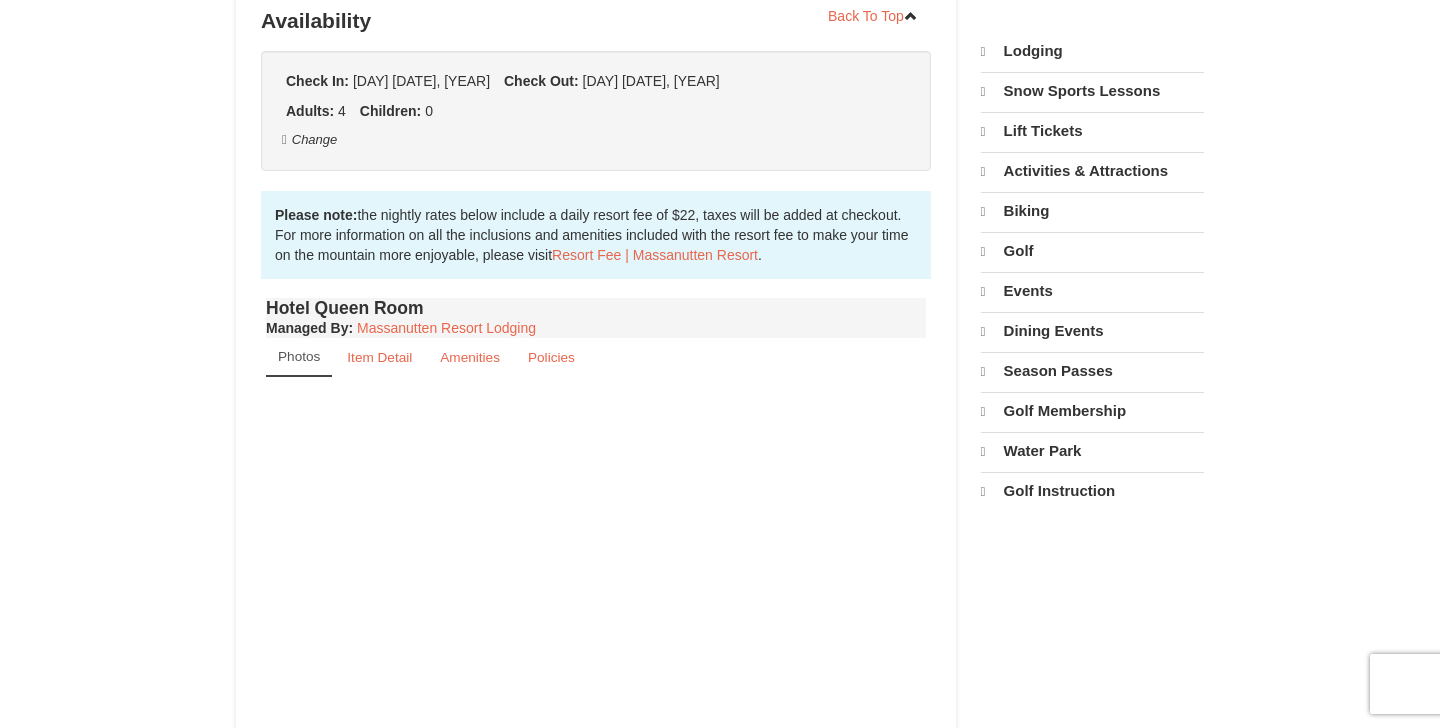 scroll, scrollTop: 444, scrollLeft: 0, axis: vertical 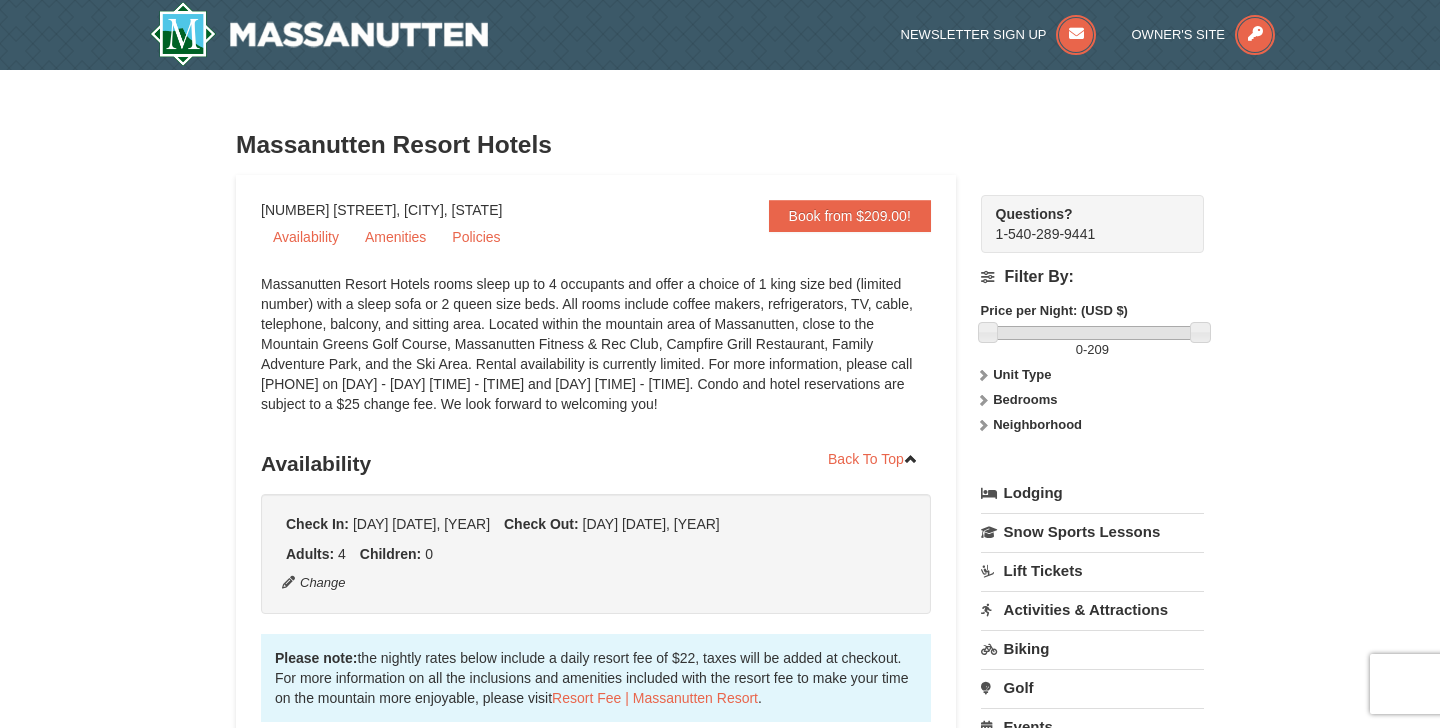 click on "Lodging" at bounding box center [1092, 493] 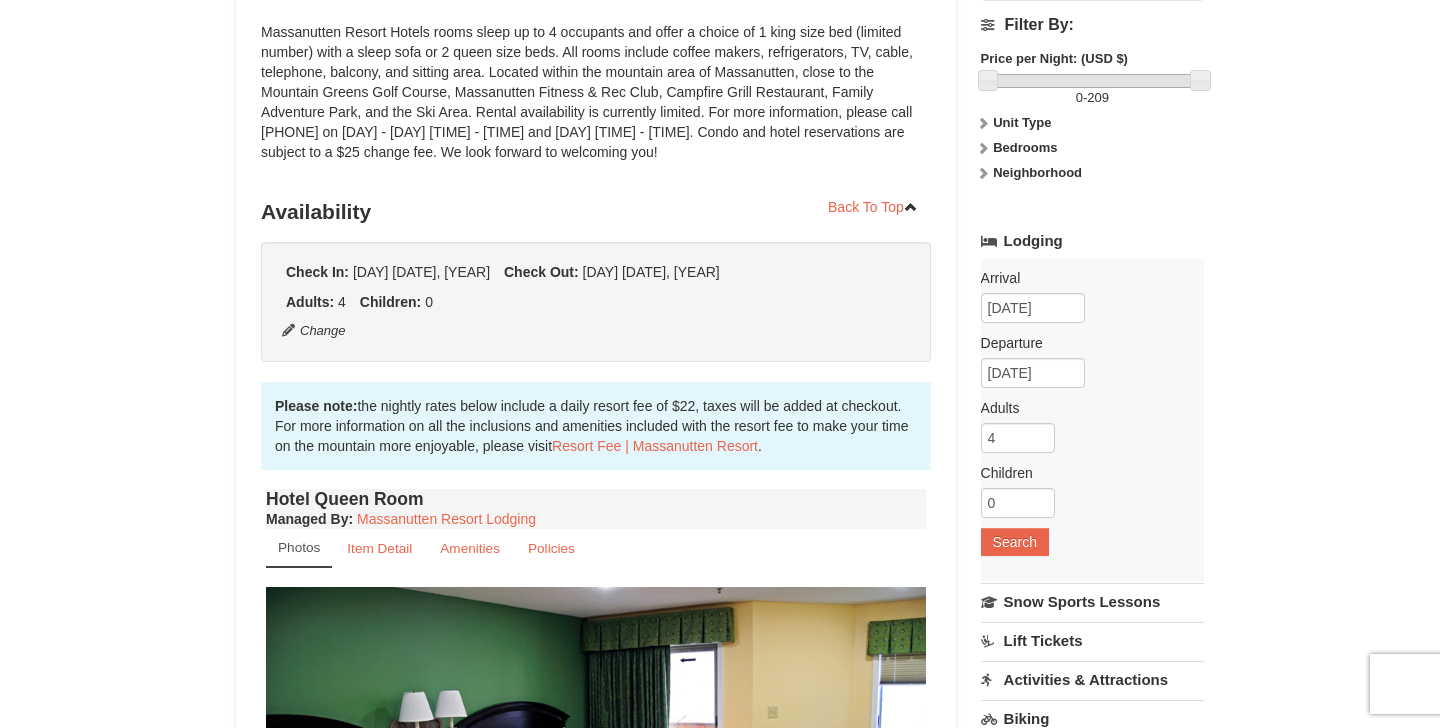 scroll, scrollTop: 0, scrollLeft: 0, axis: both 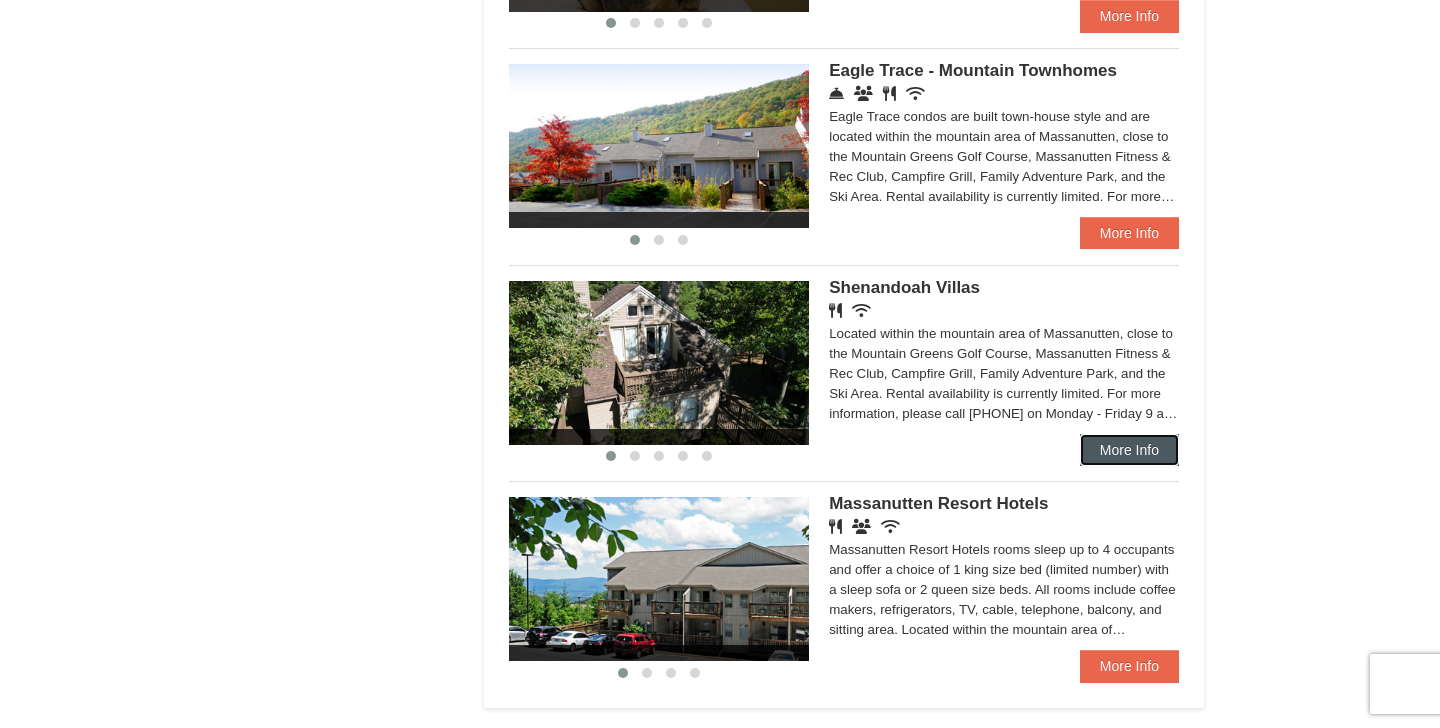 click on "More Info" at bounding box center [1129, 450] 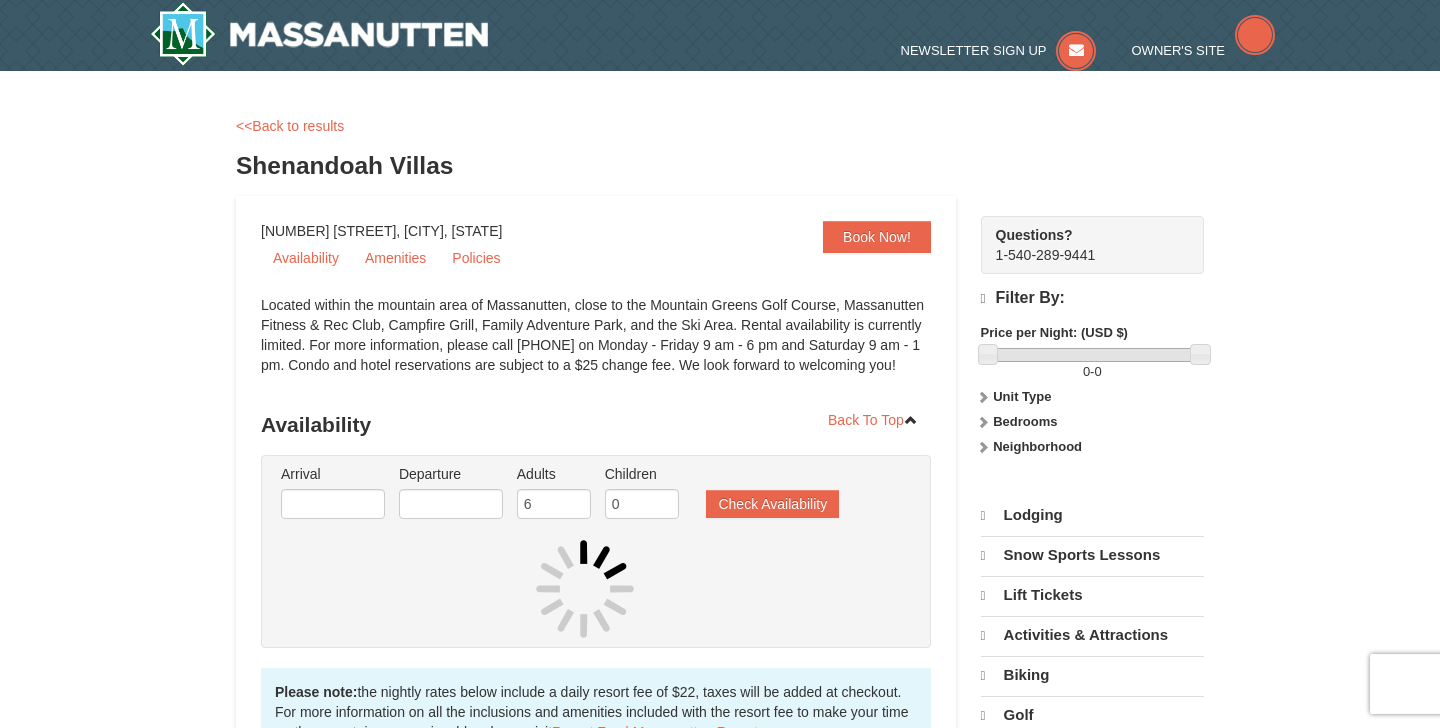 scroll, scrollTop: 0, scrollLeft: 0, axis: both 